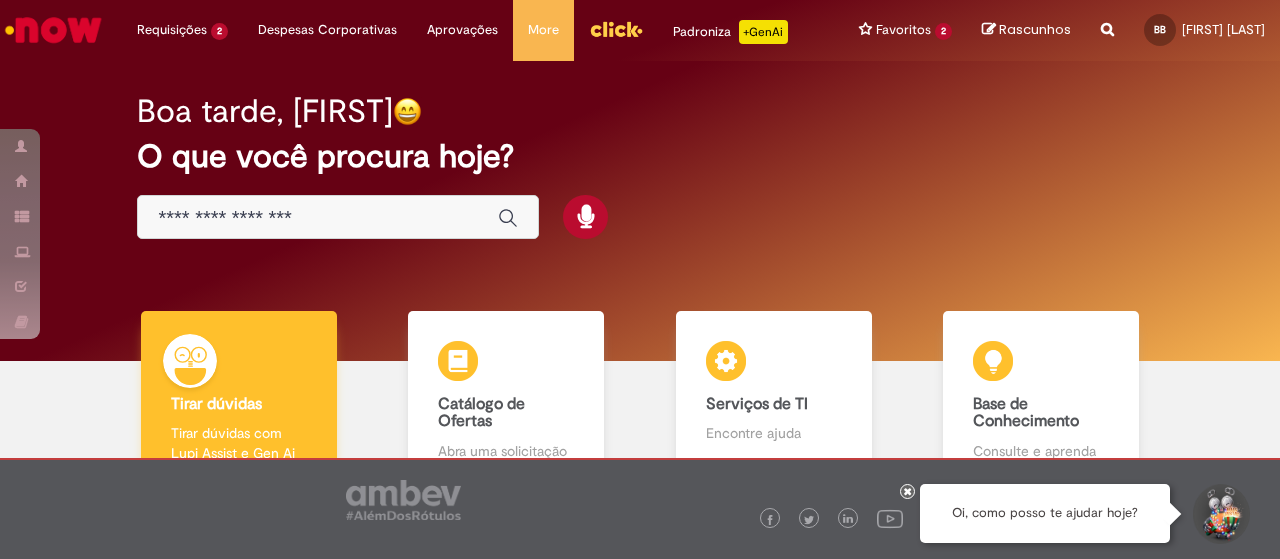 scroll, scrollTop: 0, scrollLeft: 0, axis: both 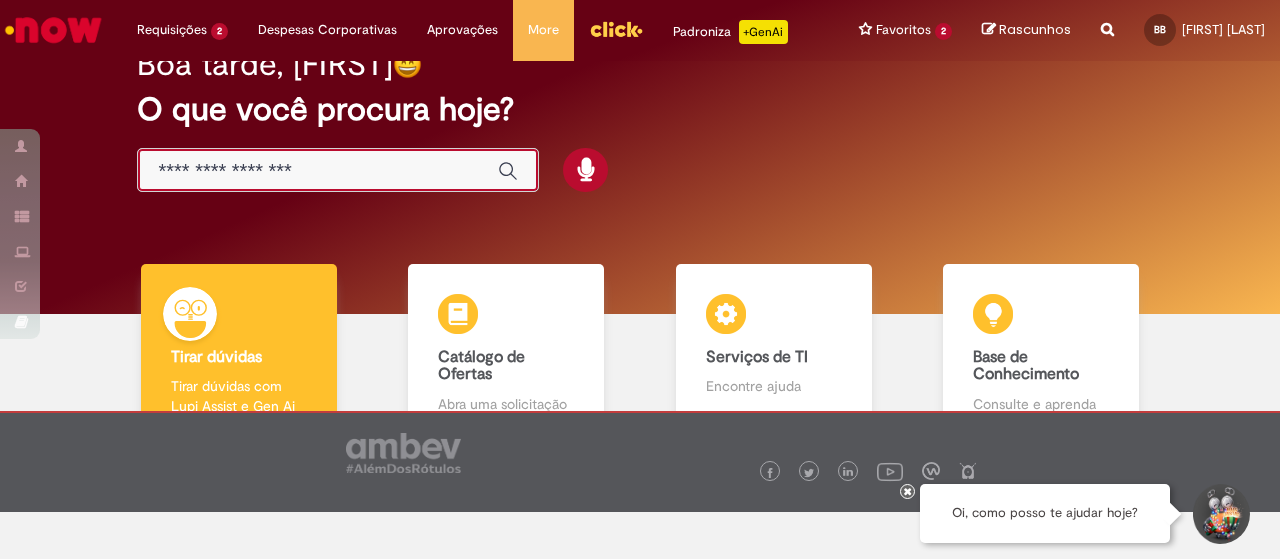 drag, startPoint x: 228, startPoint y: 191, endPoint x: 239, endPoint y: 206, distance: 18.601076 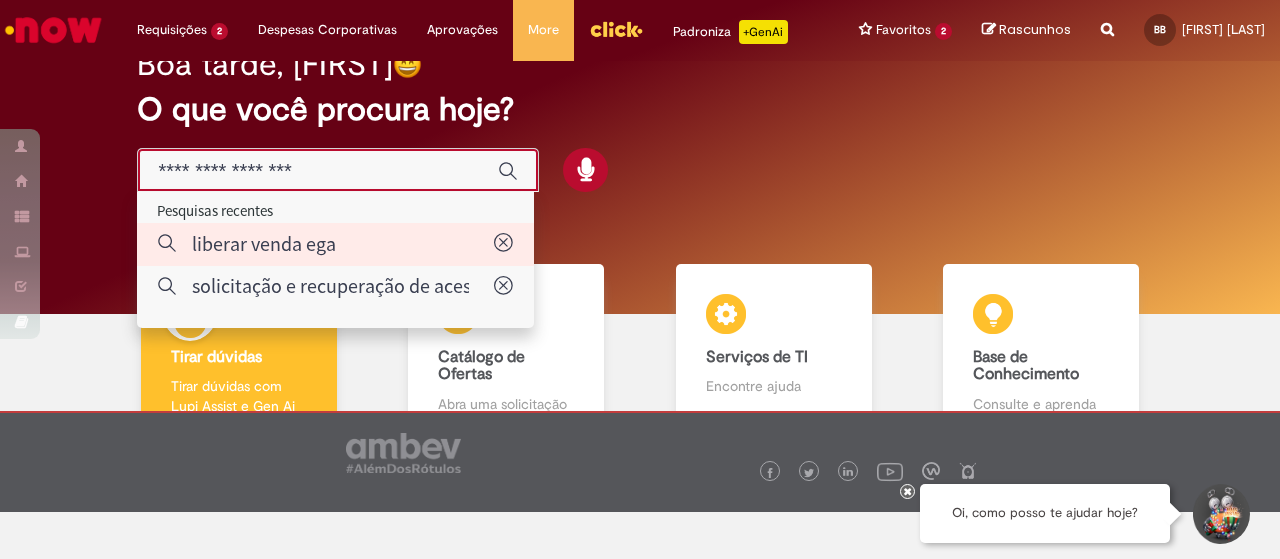 type on "**********" 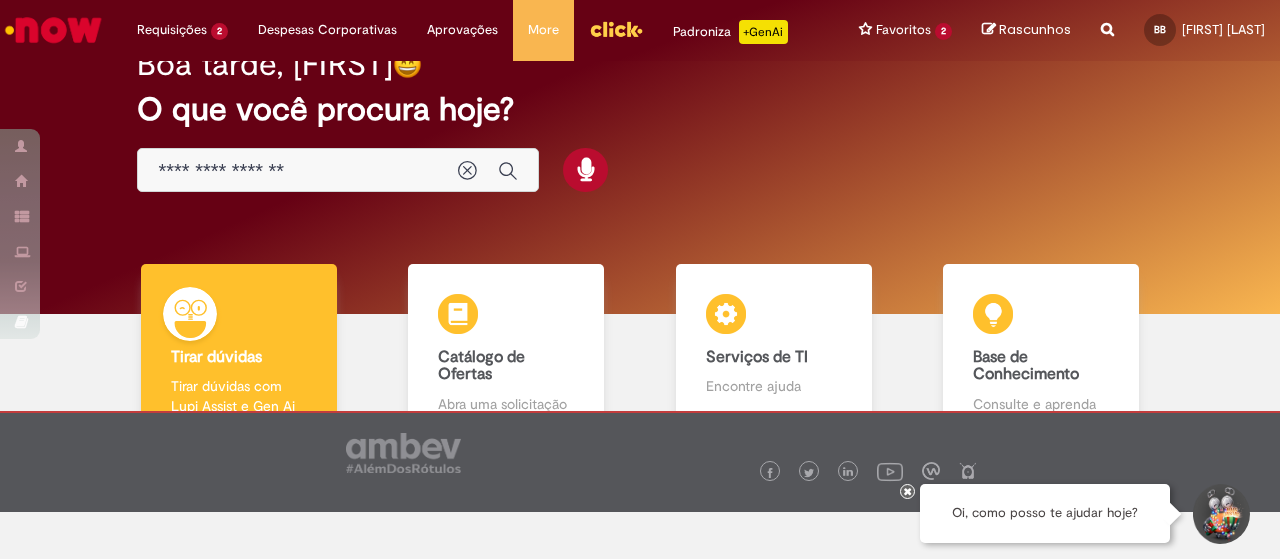 drag, startPoint x: 274, startPoint y: 258, endPoint x: 345, endPoint y: 298, distance: 81.49233 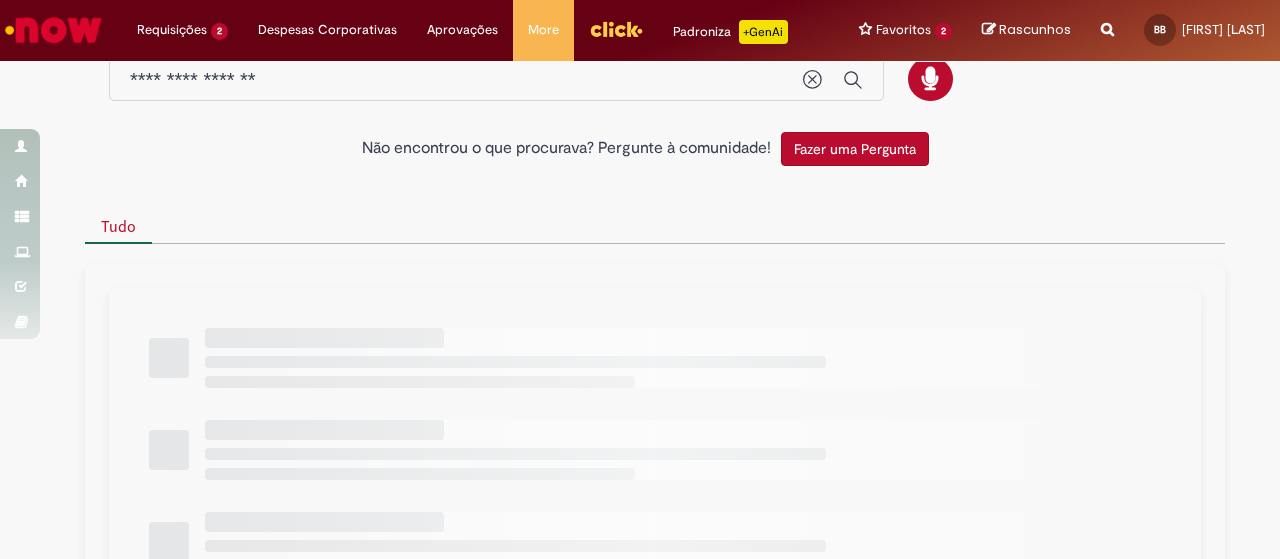 scroll, scrollTop: 0, scrollLeft: 0, axis: both 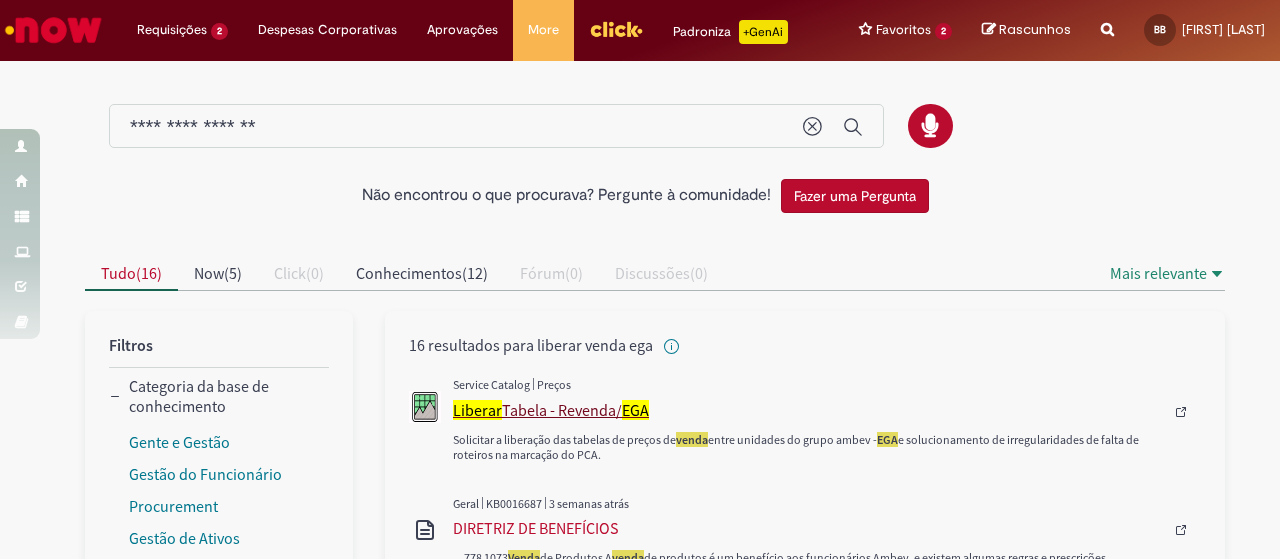 click on "Liberar  Tabela - Revenda/ EGA" at bounding box center (808, 410) 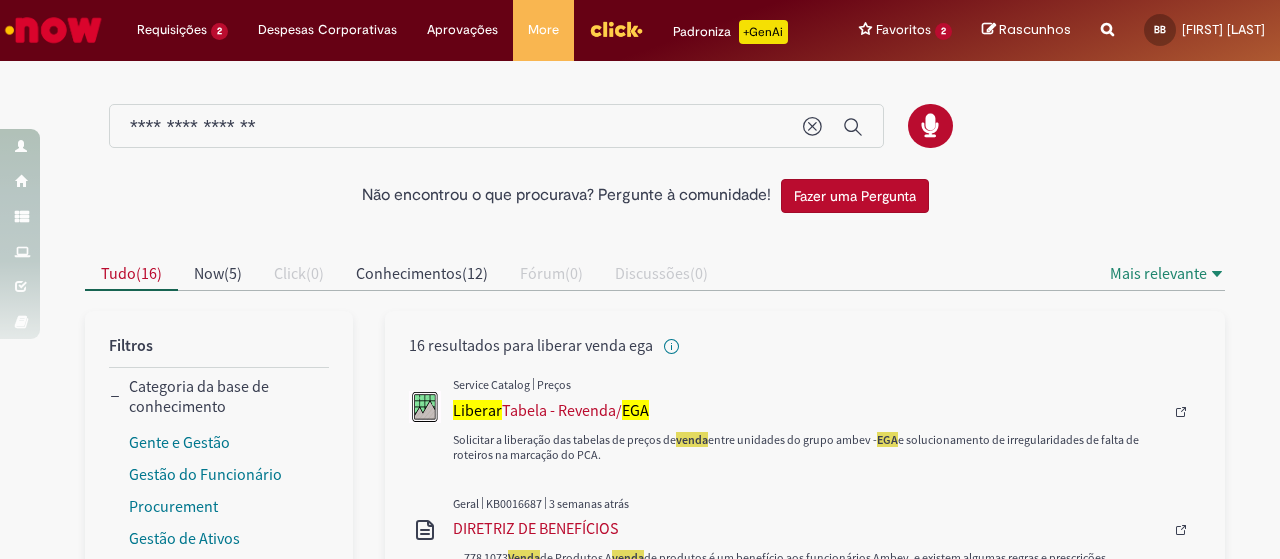 type 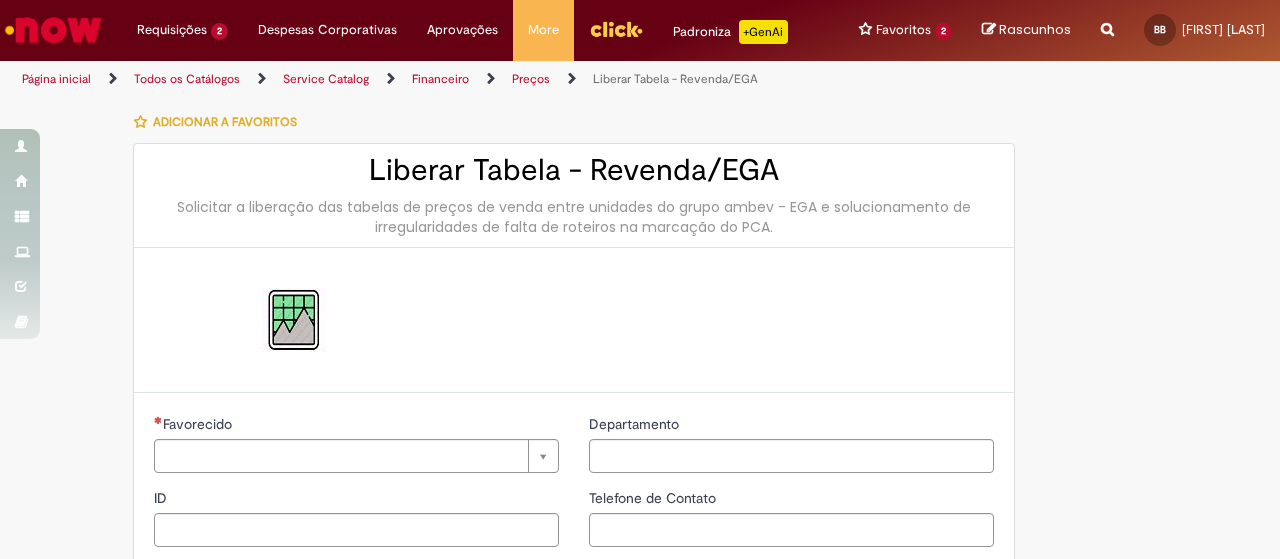type on "********" 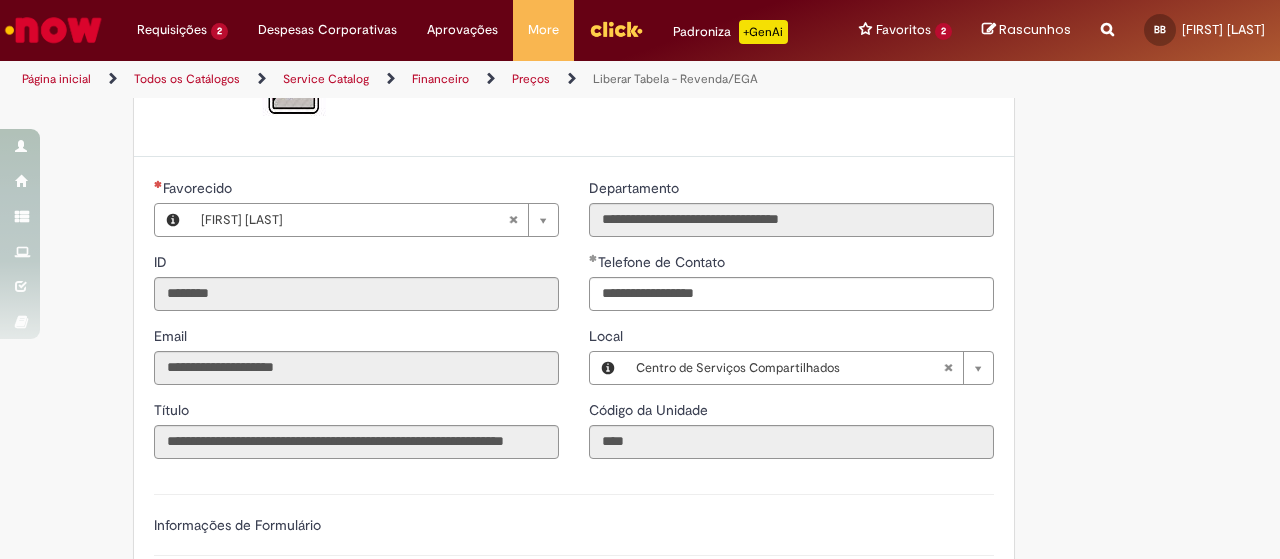 type on "**********" 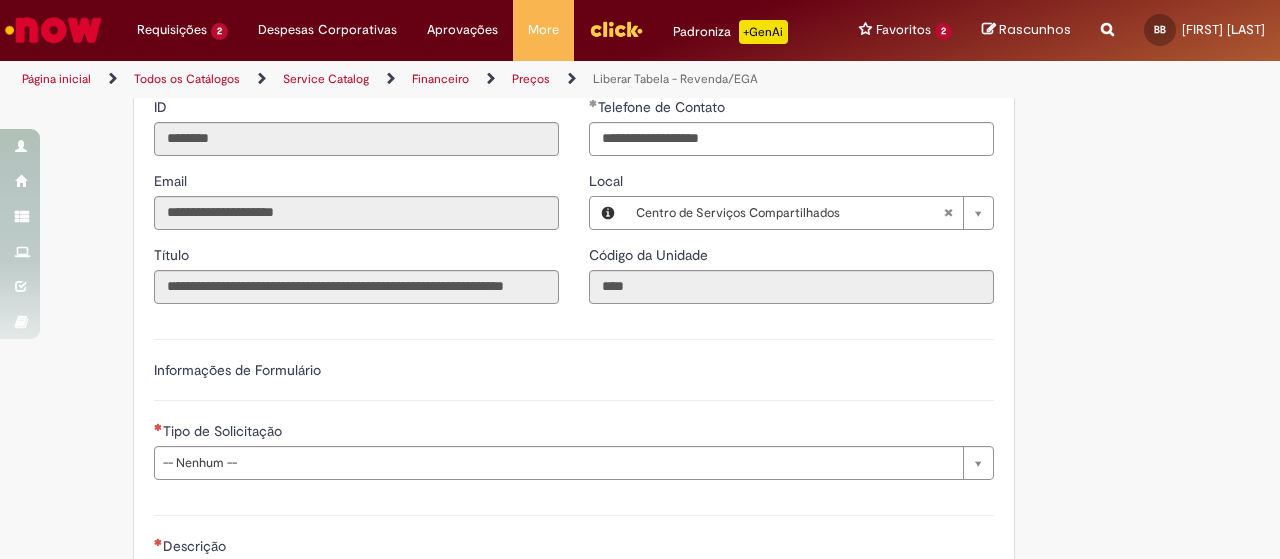 scroll, scrollTop: 500, scrollLeft: 0, axis: vertical 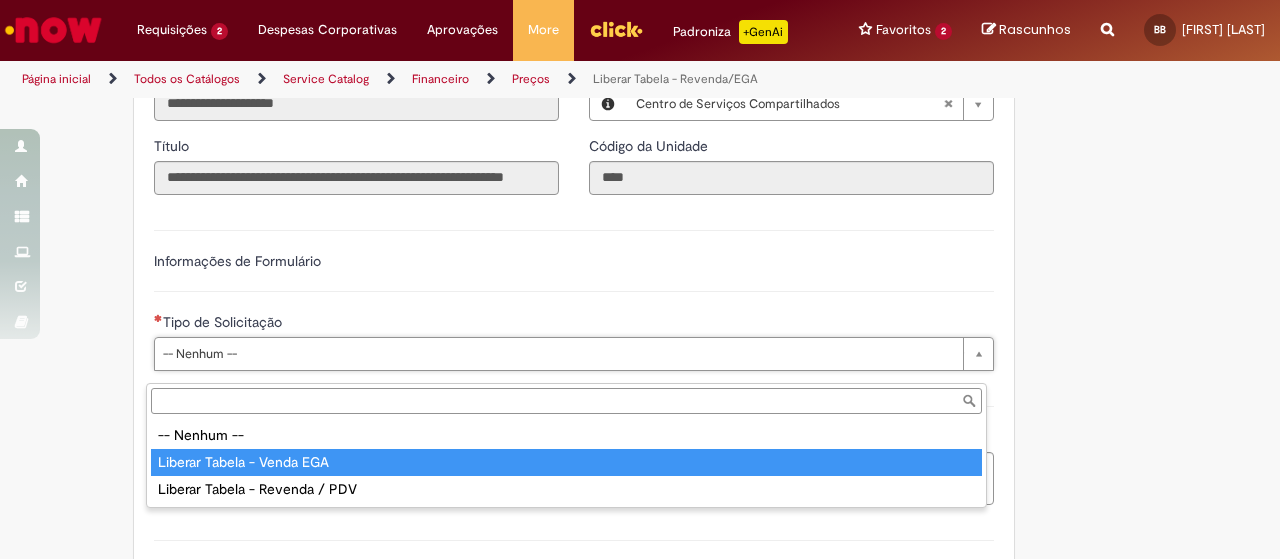type on "**********" 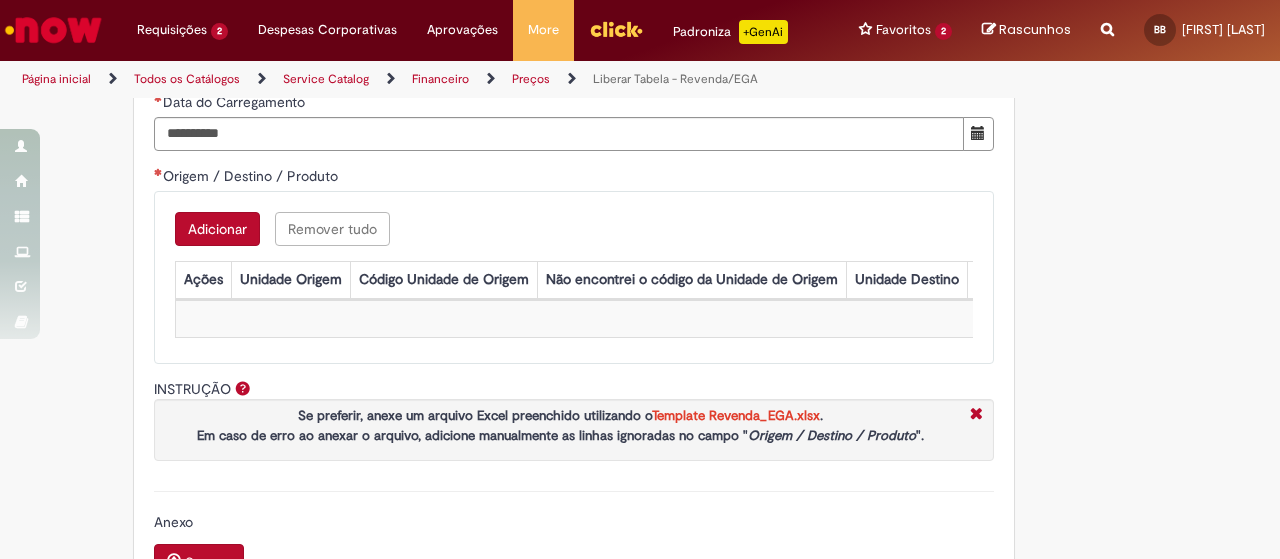 scroll, scrollTop: 800, scrollLeft: 0, axis: vertical 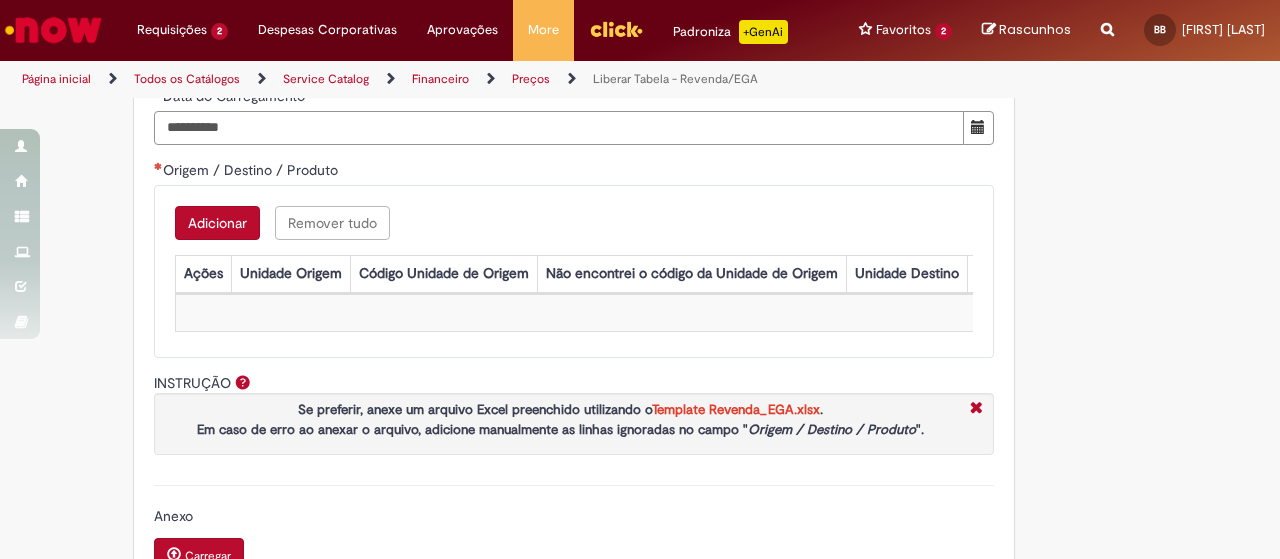 click on "Data do Carregamento" at bounding box center [559, 128] 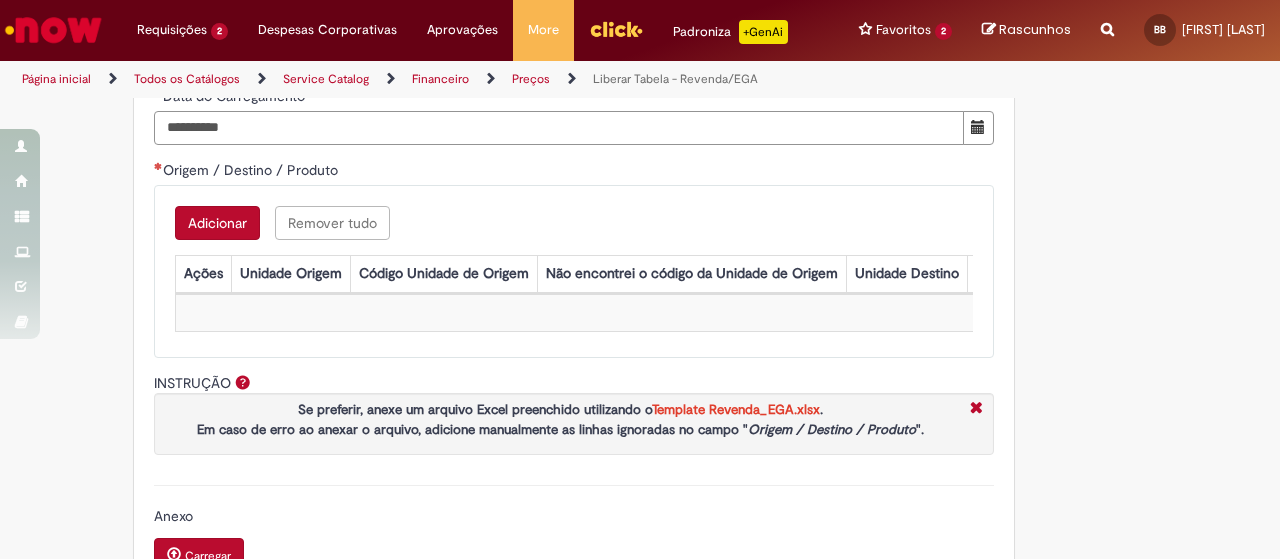 click on "Data do Carregamento" at bounding box center [559, 128] 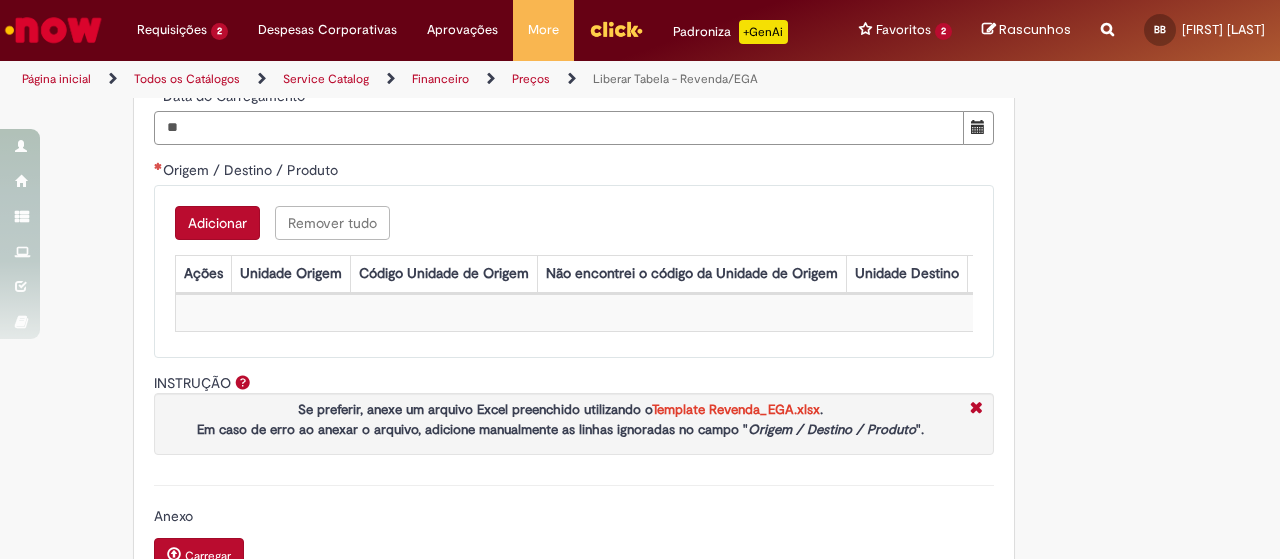 type on "**********" 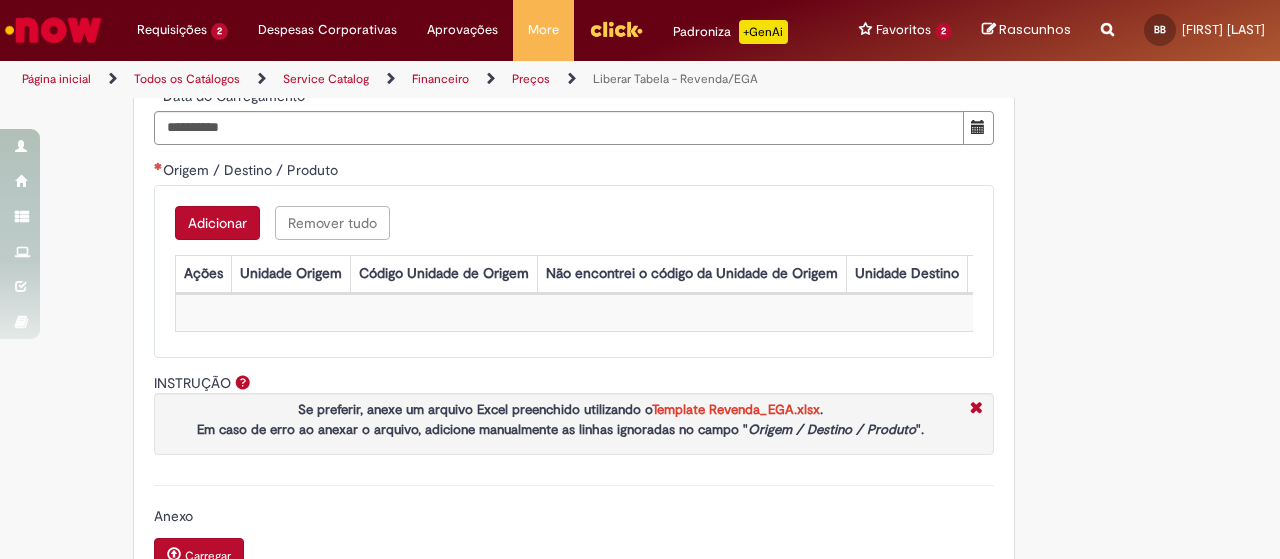 click on "Adicionar" at bounding box center [217, 223] 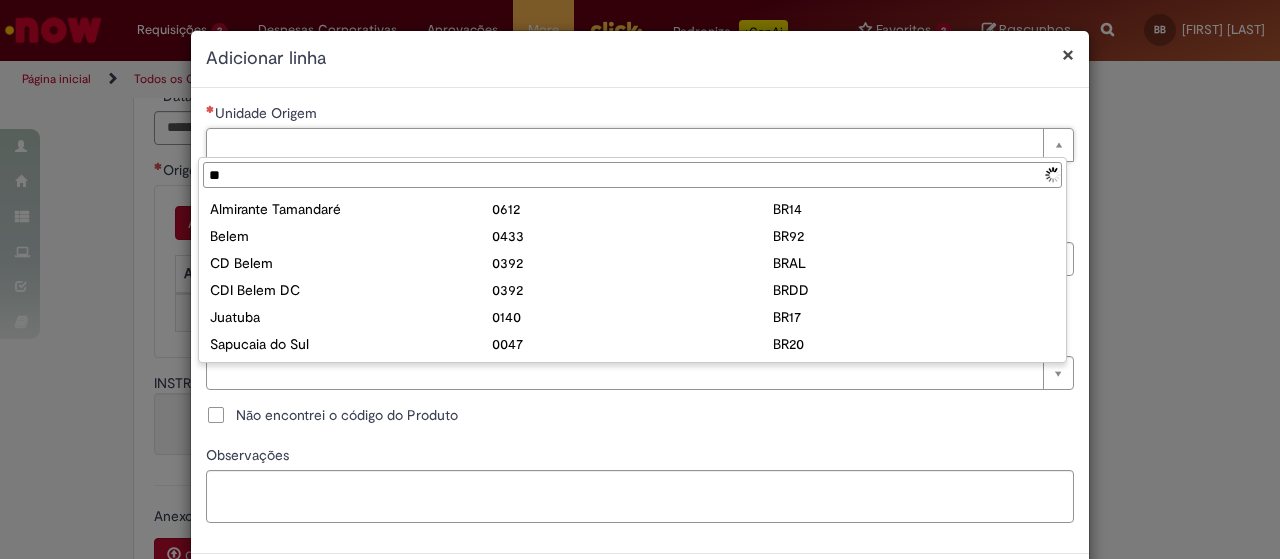 type on "***" 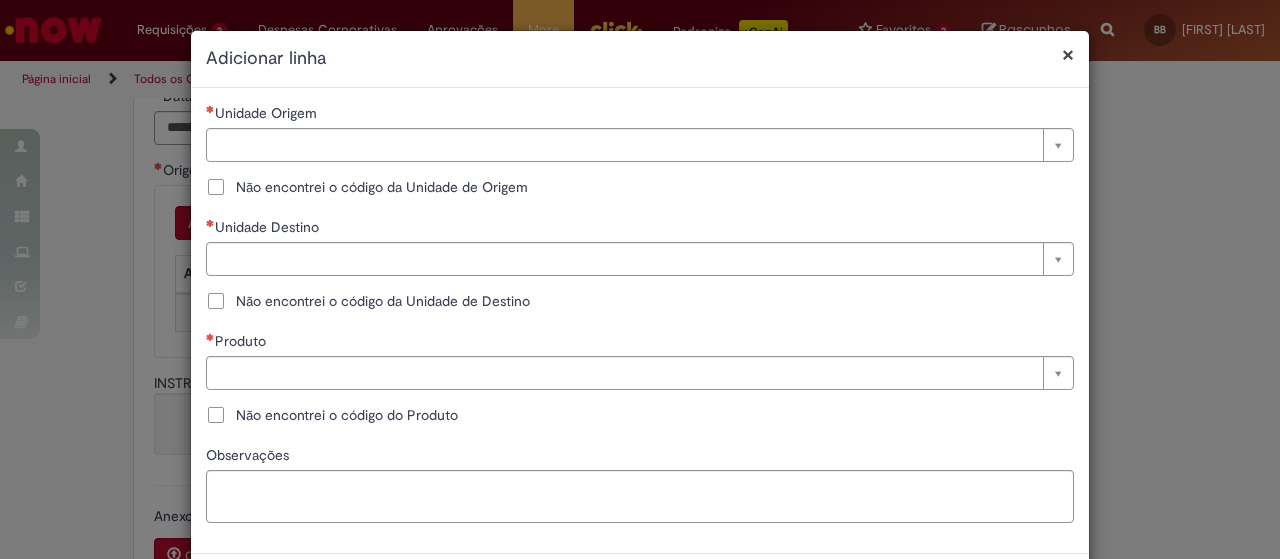 click on "Não encontrei o código da Unidade de Origem" at bounding box center (382, 187) 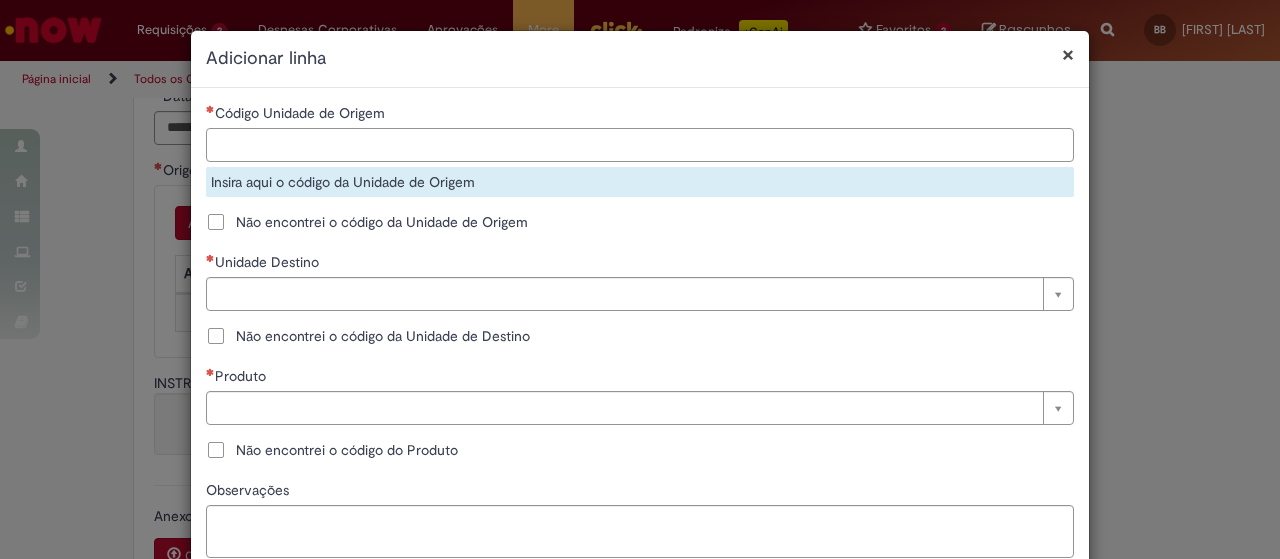 click on "Código Unidade de Origem" at bounding box center [640, 145] 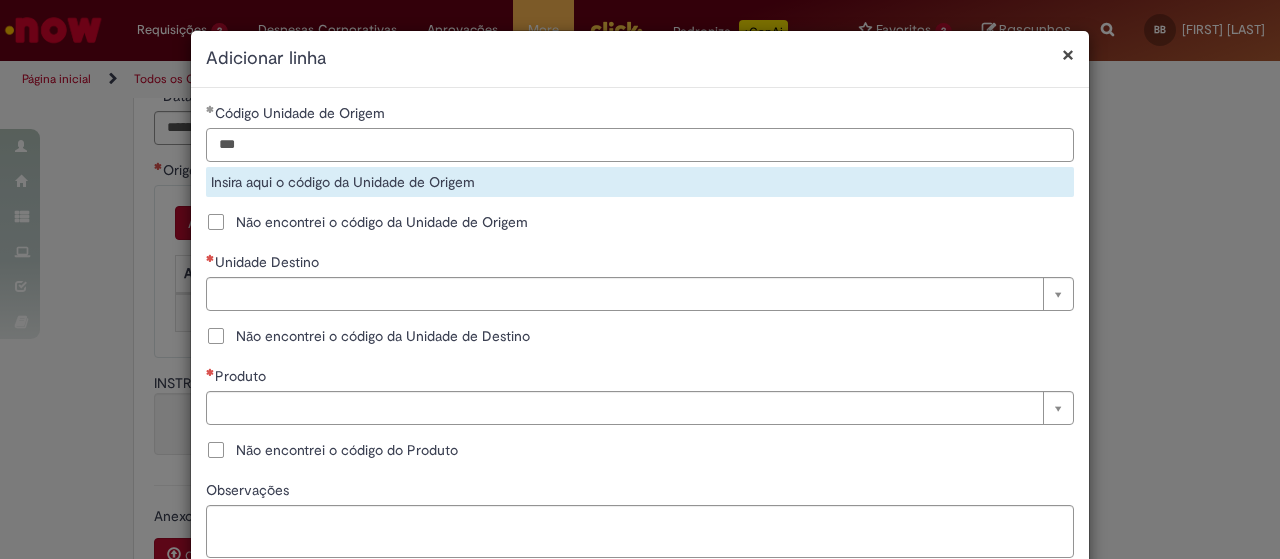 type on "***" 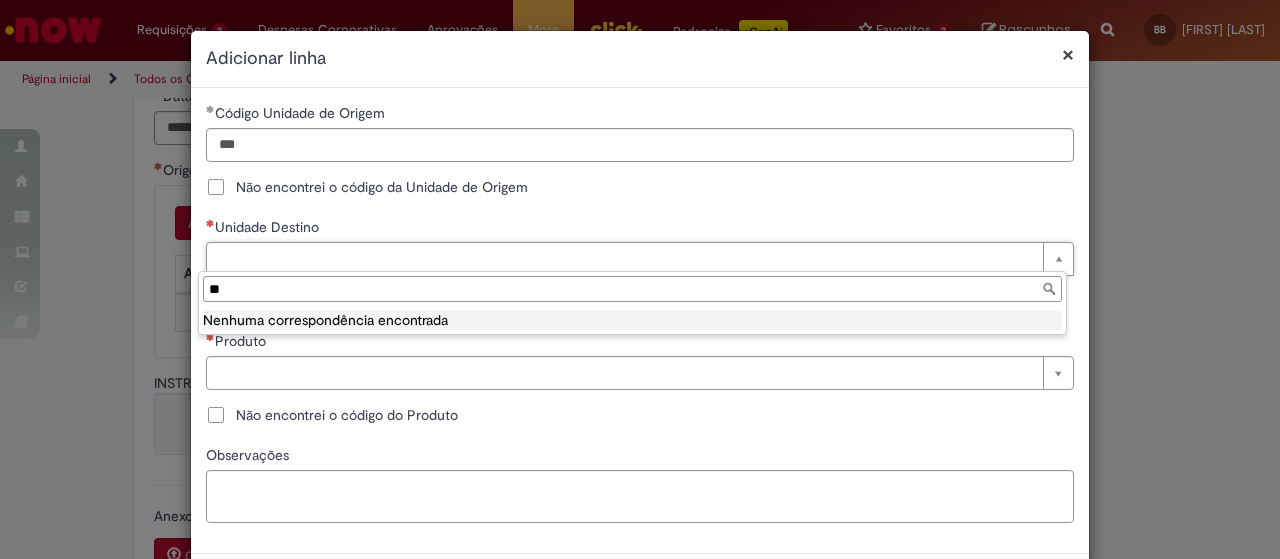 type on "***" 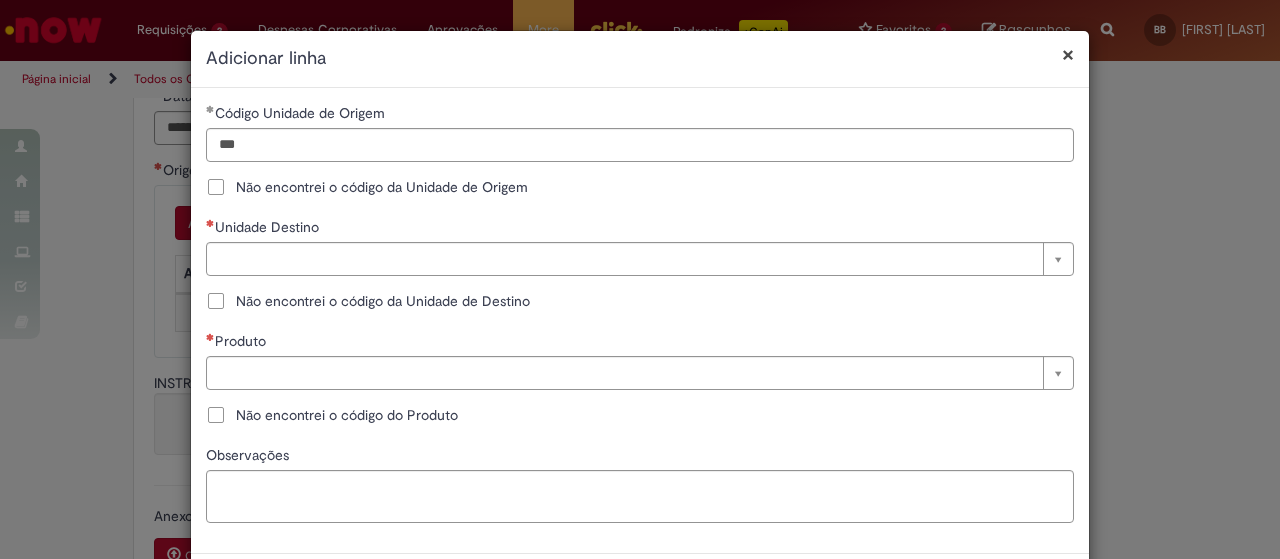 drag, startPoint x: 252, startPoint y: 299, endPoint x: 257, endPoint y: 289, distance: 11.18034 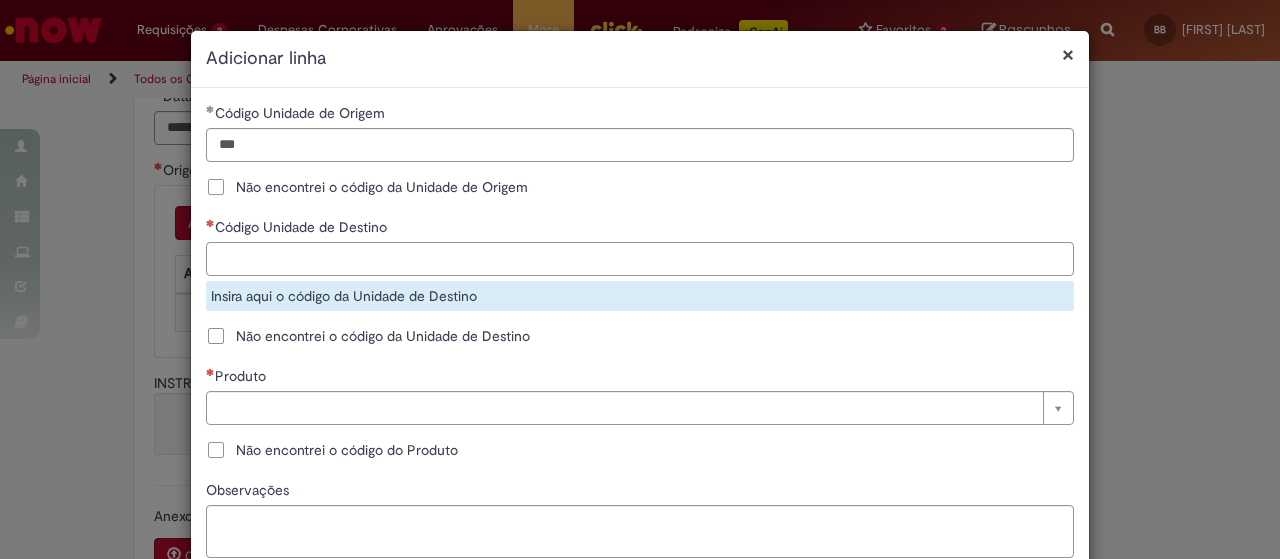 click on "Código Unidade de Destino" at bounding box center (640, 259) 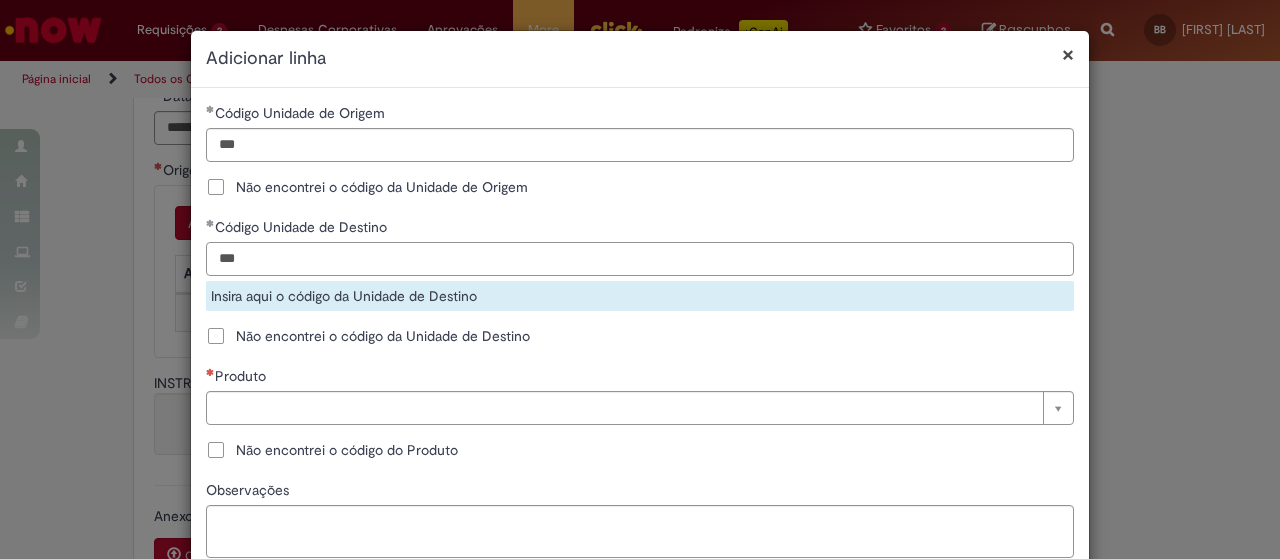 type on "***" 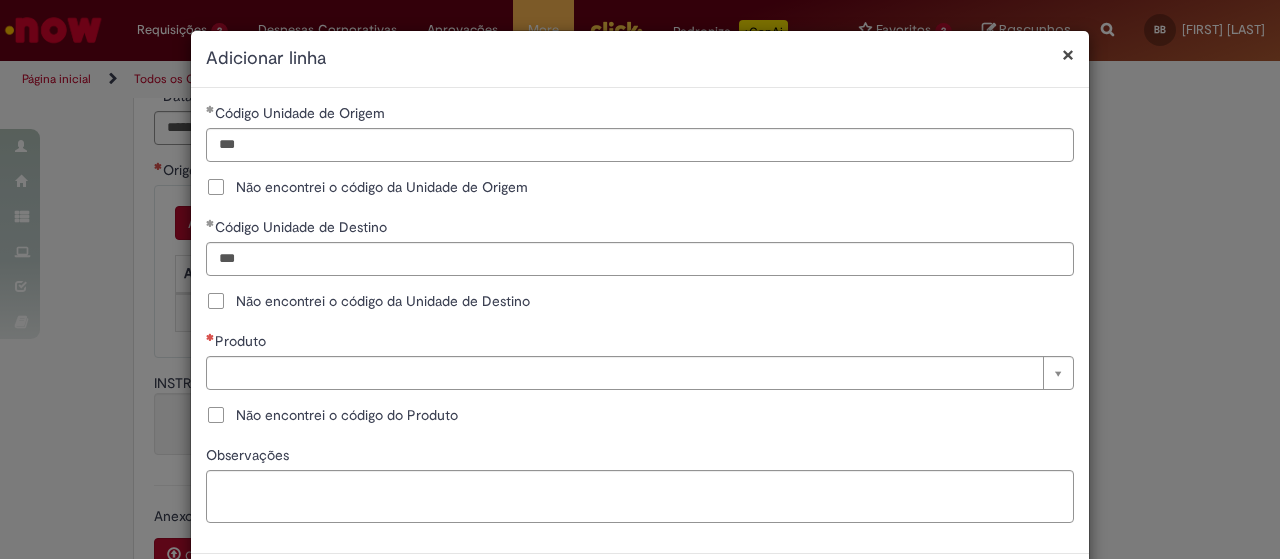 click on "Unidade Origem          Pesquisar usando lista     Código Unidade de Origem *** Não encontrei o código da Unidade de Origem Unidade Destino          Pesquisar usando lista     Código Unidade de Destino *** Não encontrei o código da Unidade de Destino Produto          Pesquisar usando lista     Código do Produto Não encontrei o código do Produto Observações" at bounding box center (640, 320) 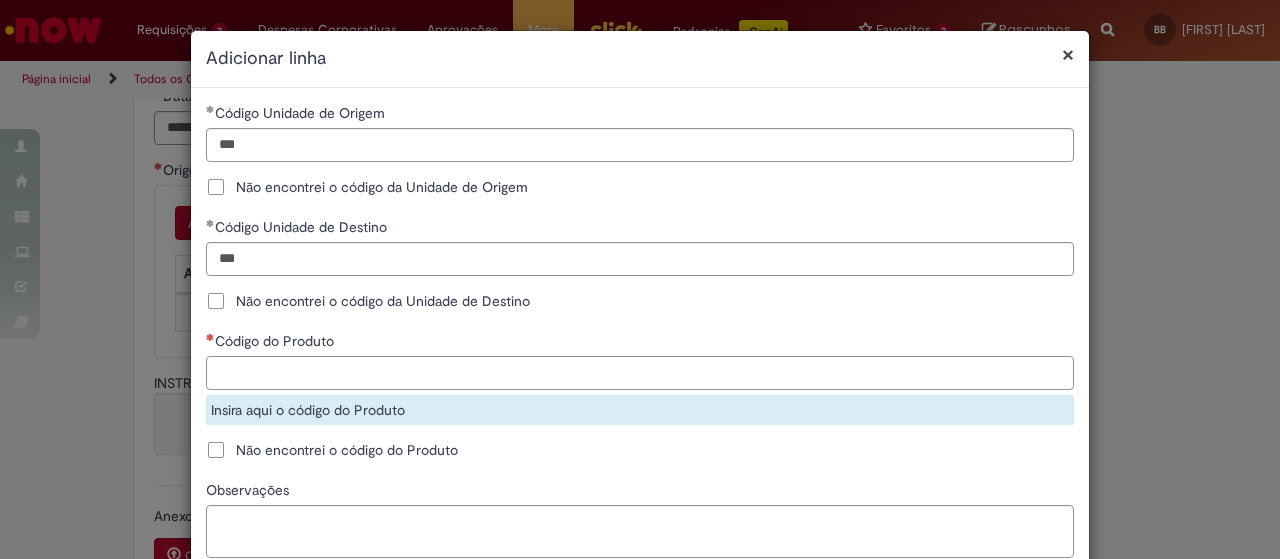 click on "Código do Produto" at bounding box center (640, 373) 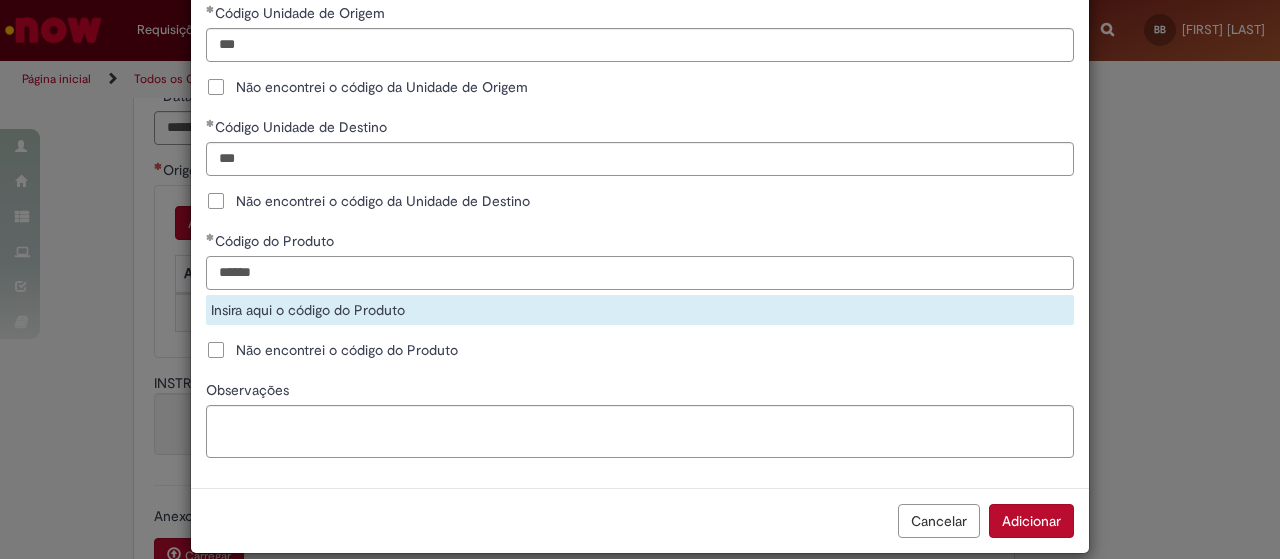 type on "******" 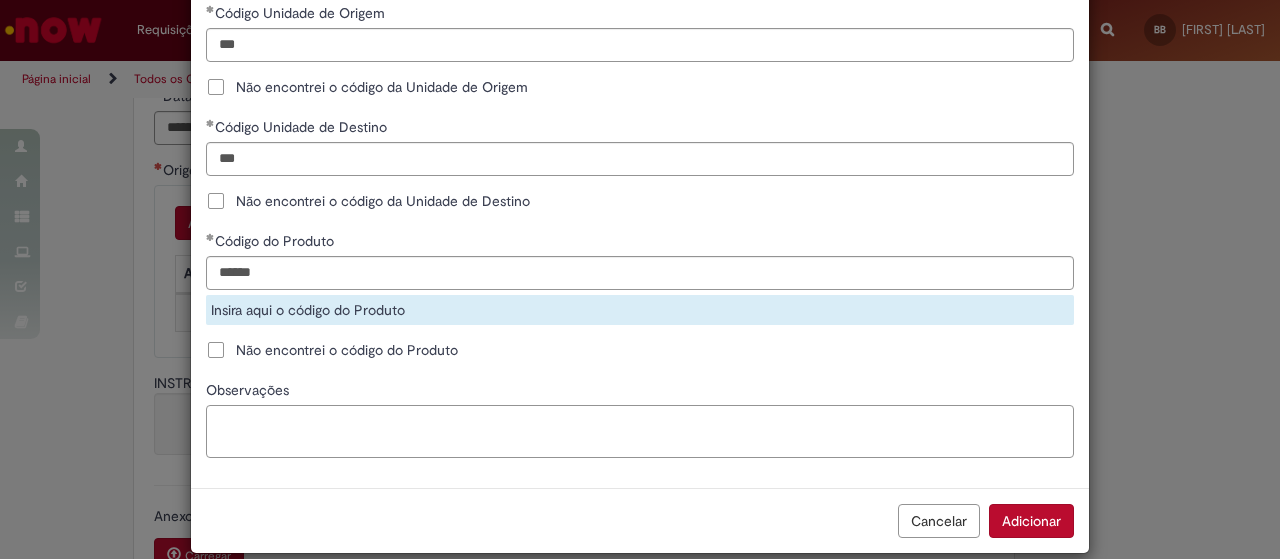scroll, scrollTop: 88, scrollLeft: 0, axis: vertical 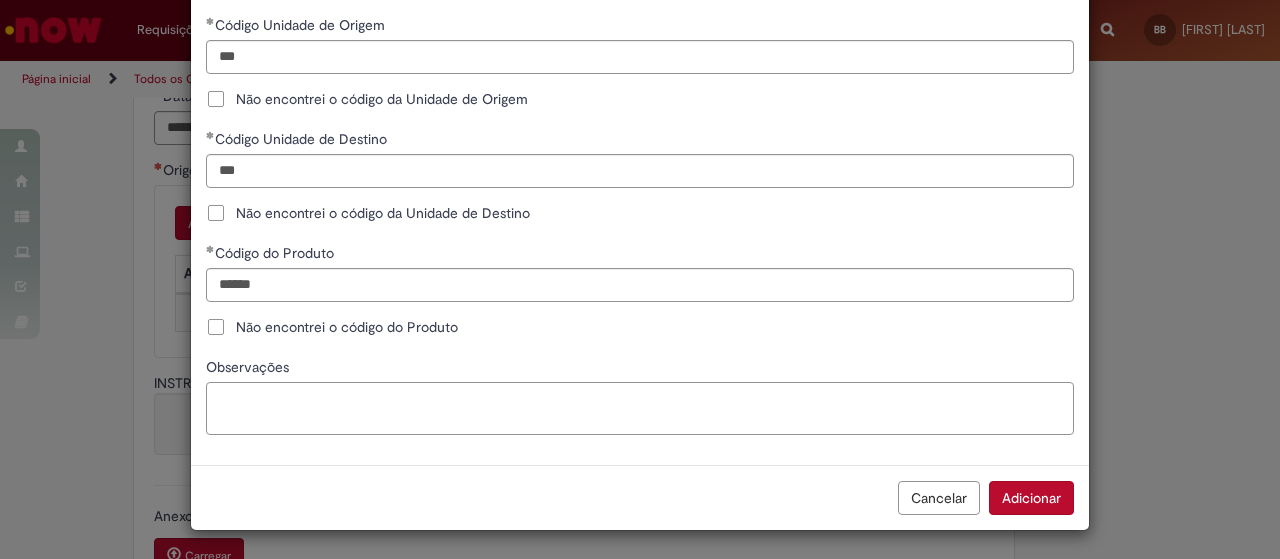 click on "Observações" at bounding box center [640, 408] 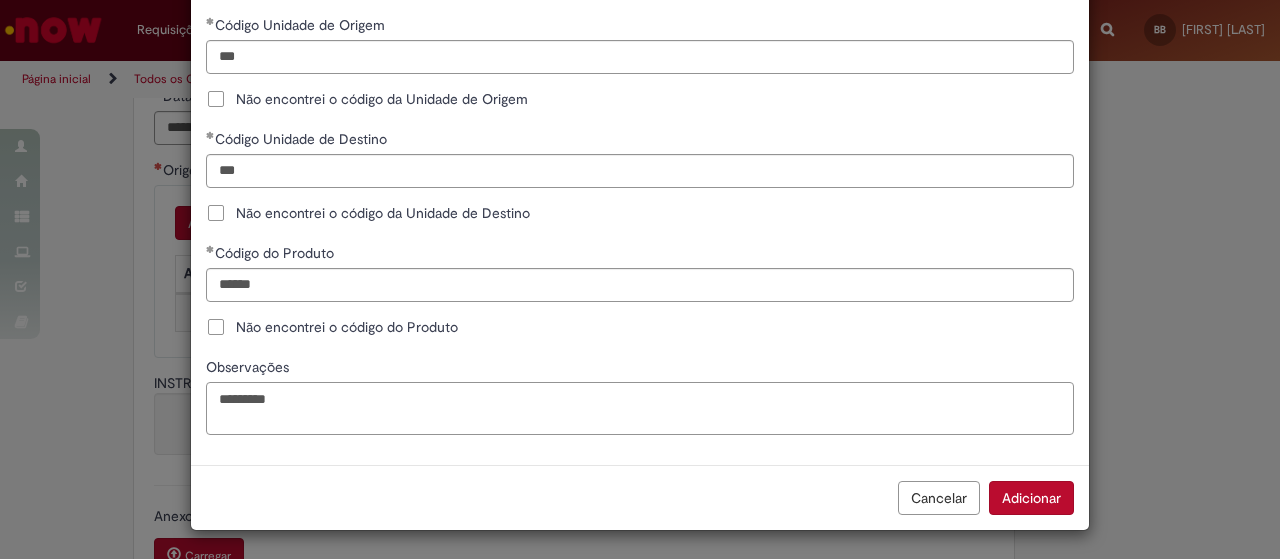 drag, startPoint x: 294, startPoint y: 399, endPoint x: 241, endPoint y: 401, distance: 53.037724 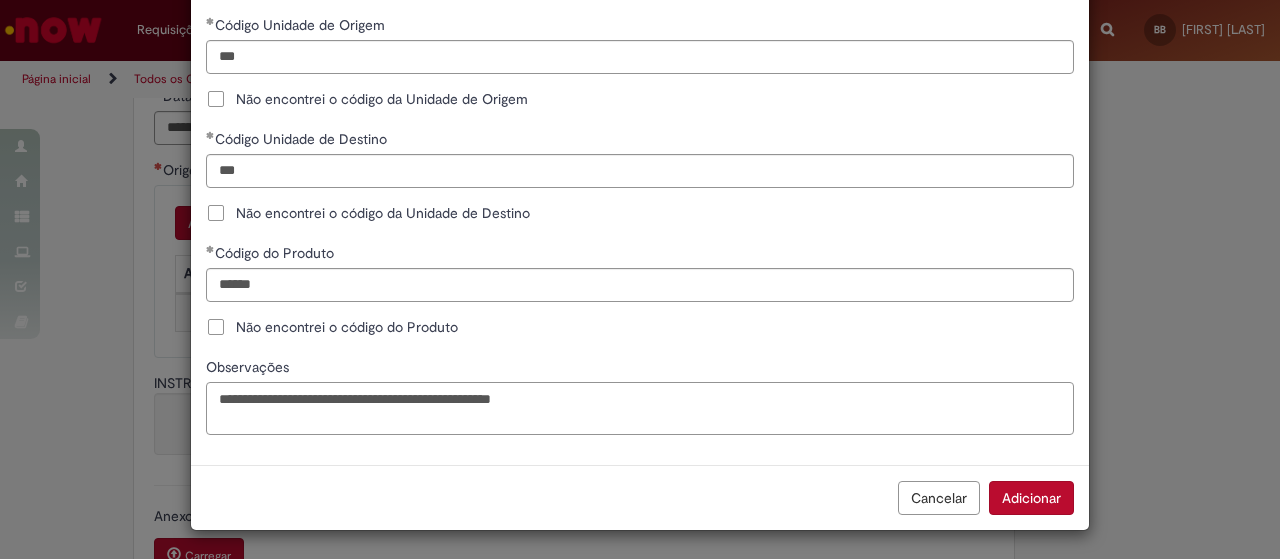 click on "**********" at bounding box center (640, 408) 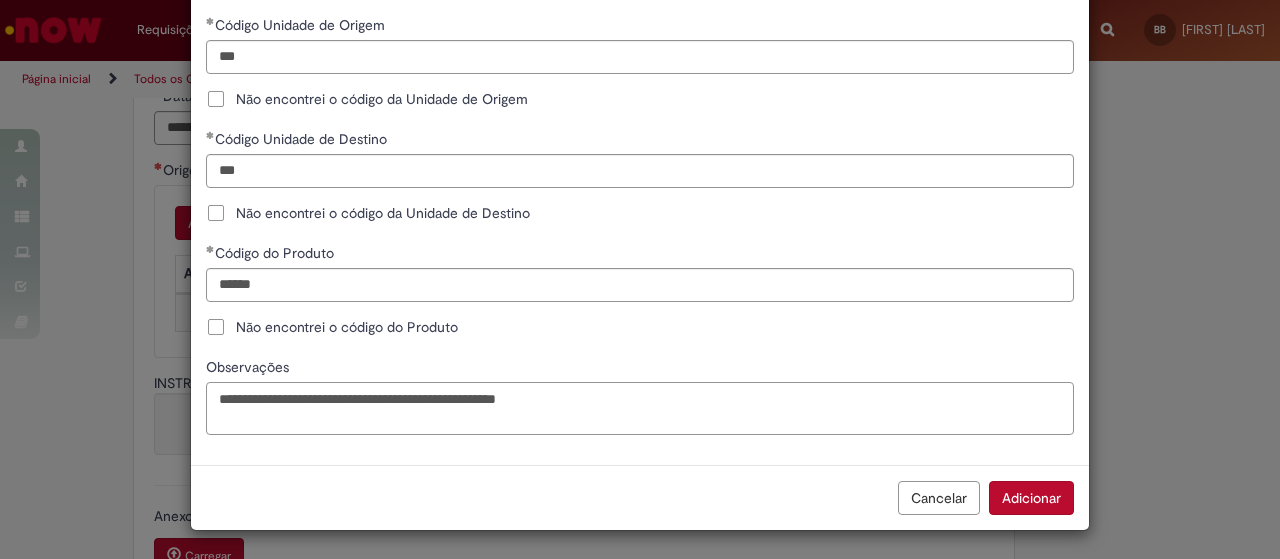 click on "**********" at bounding box center [640, 408] 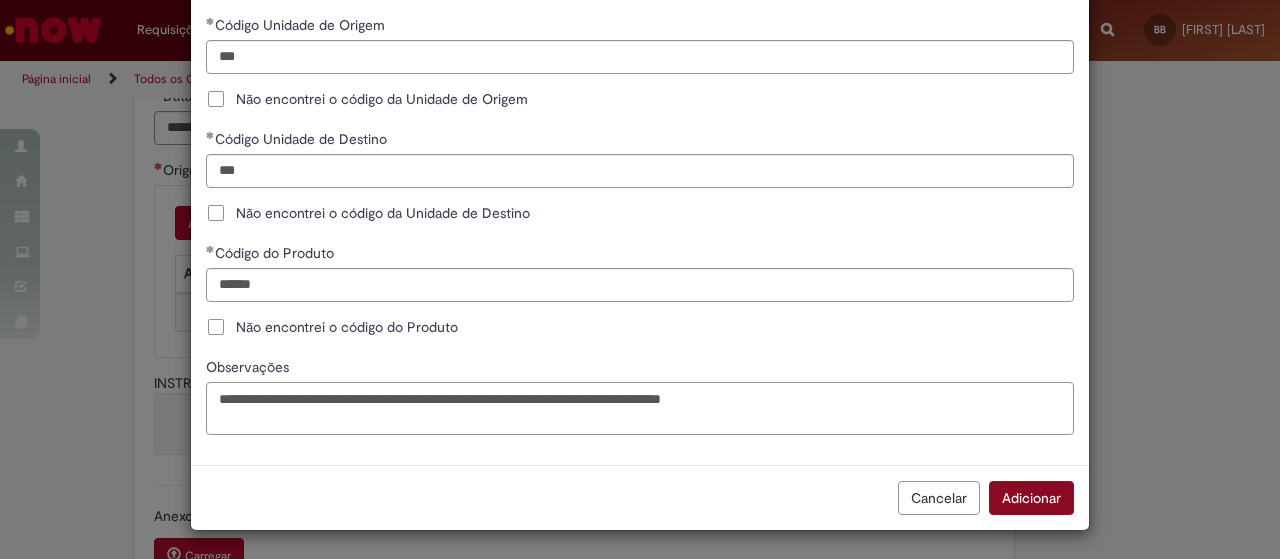 type on "**********" 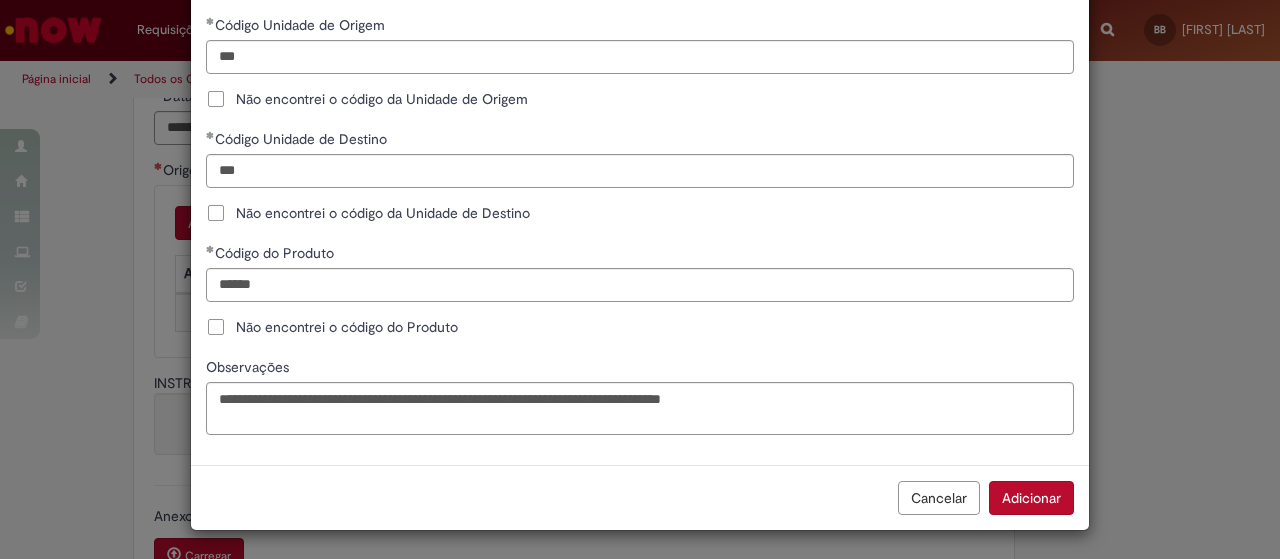 click on "Adicionar" at bounding box center (1031, 498) 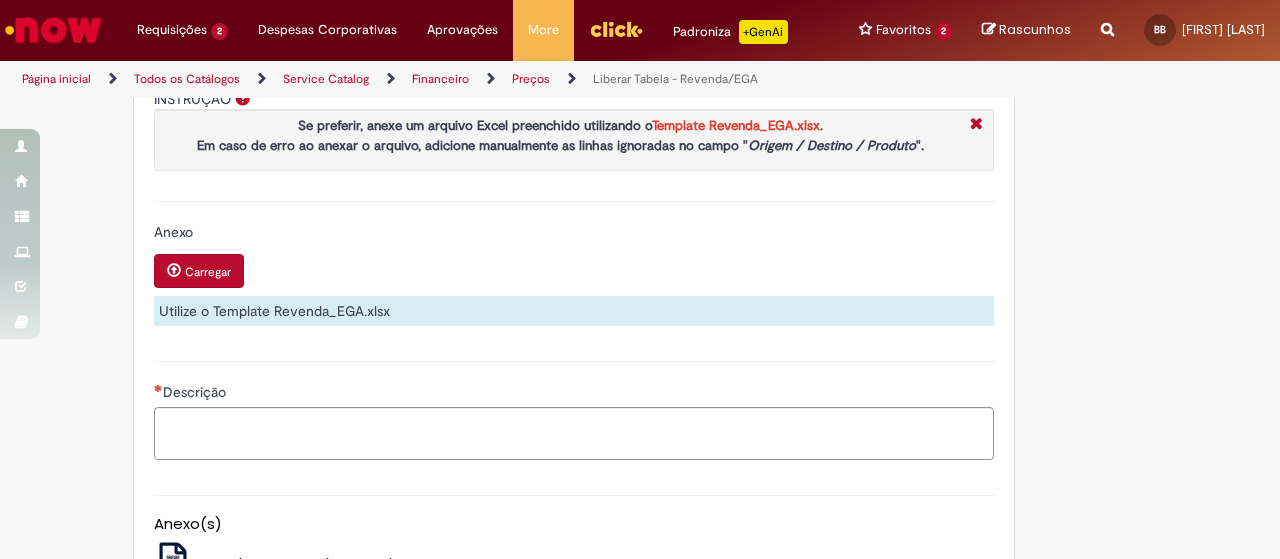 scroll, scrollTop: 1400, scrollLeft: 0, axis: vertical 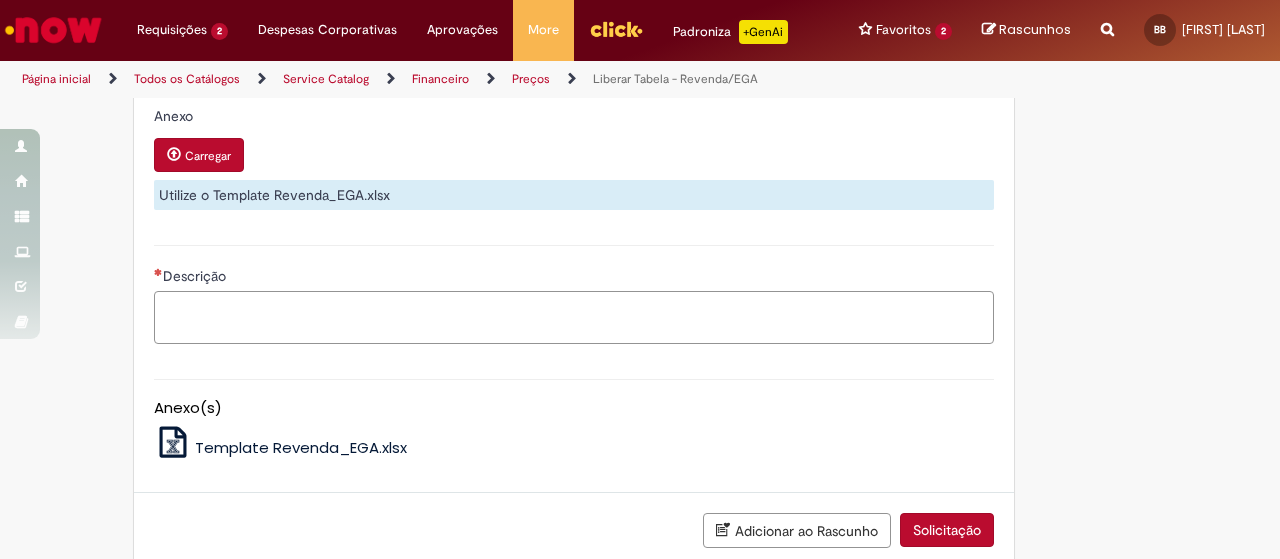 click on "Descrição" at bounding box center (574, 317) 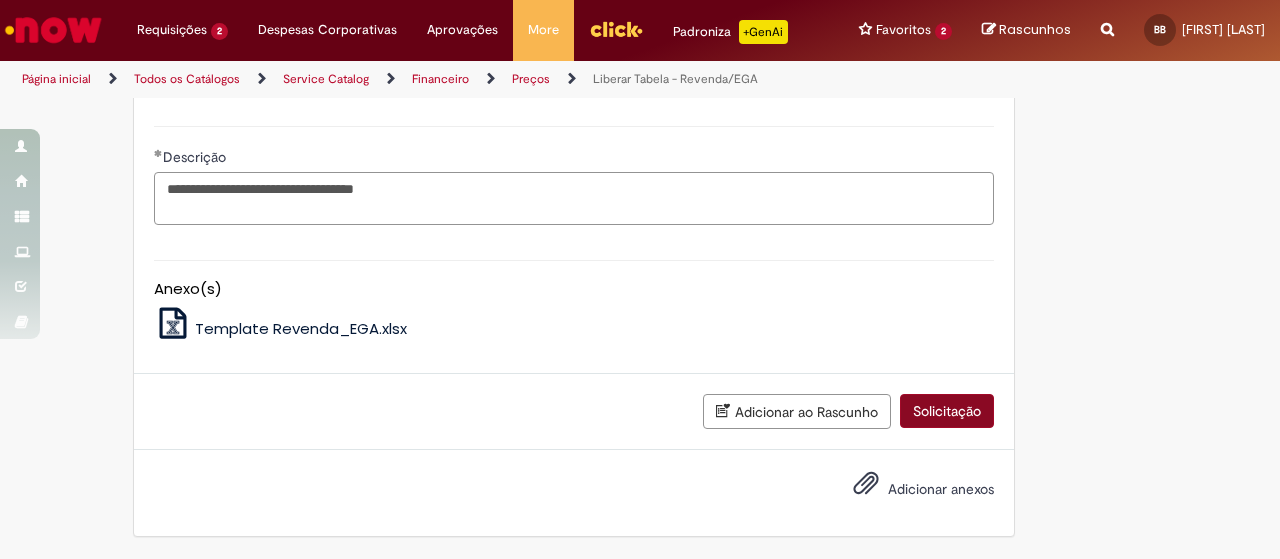 type on "**********" 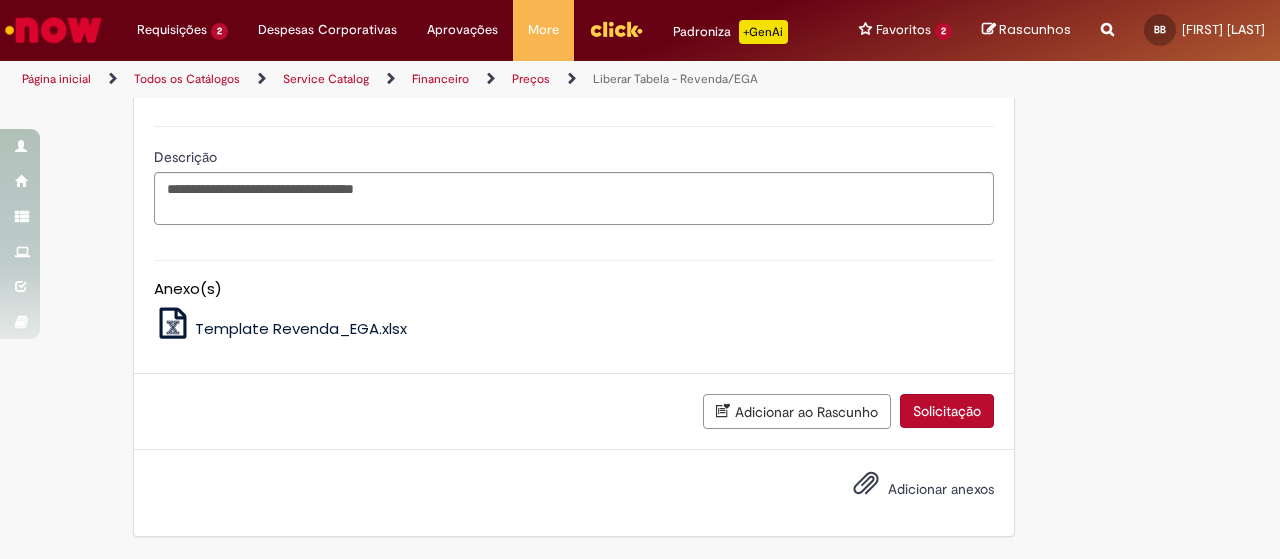 drag, startPoint x: 926, startPoint y: 415, endPoint x: 859, endPoint y: 439, distance: 71.168816 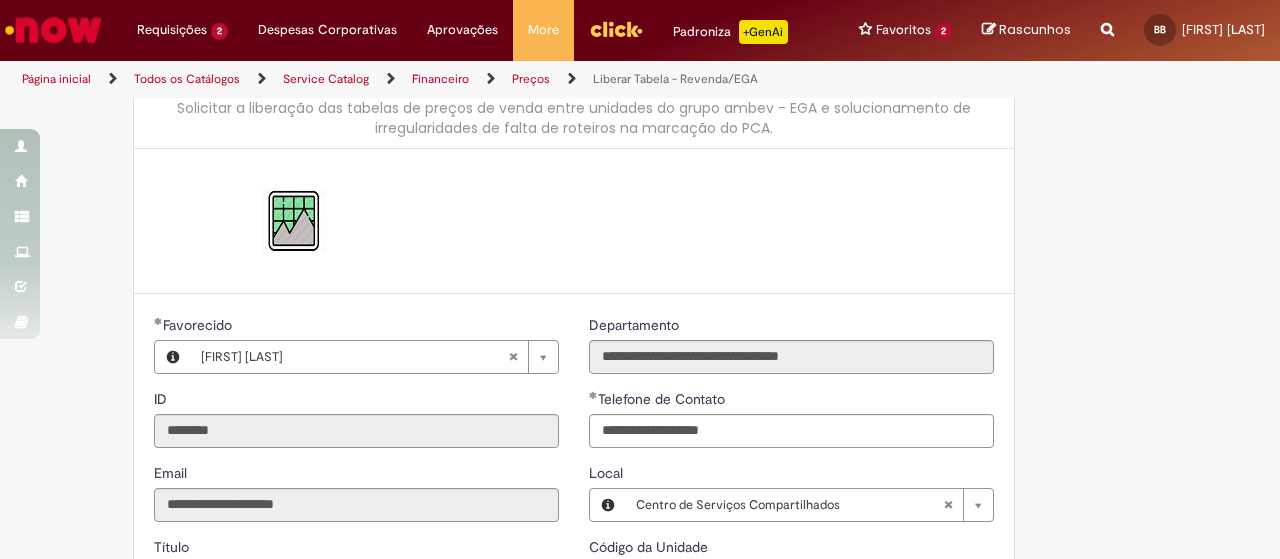 scroll, scrollTop: 98, scrollLeft: 0, axis: vertical 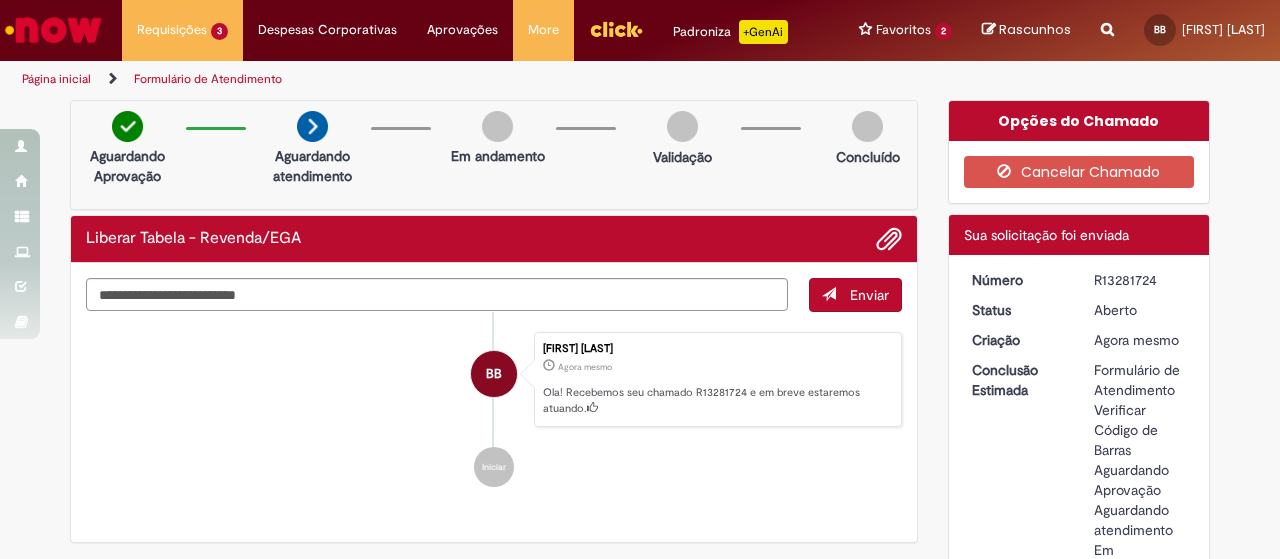 click on "R13281724" at bounding box center [1140, 280] 